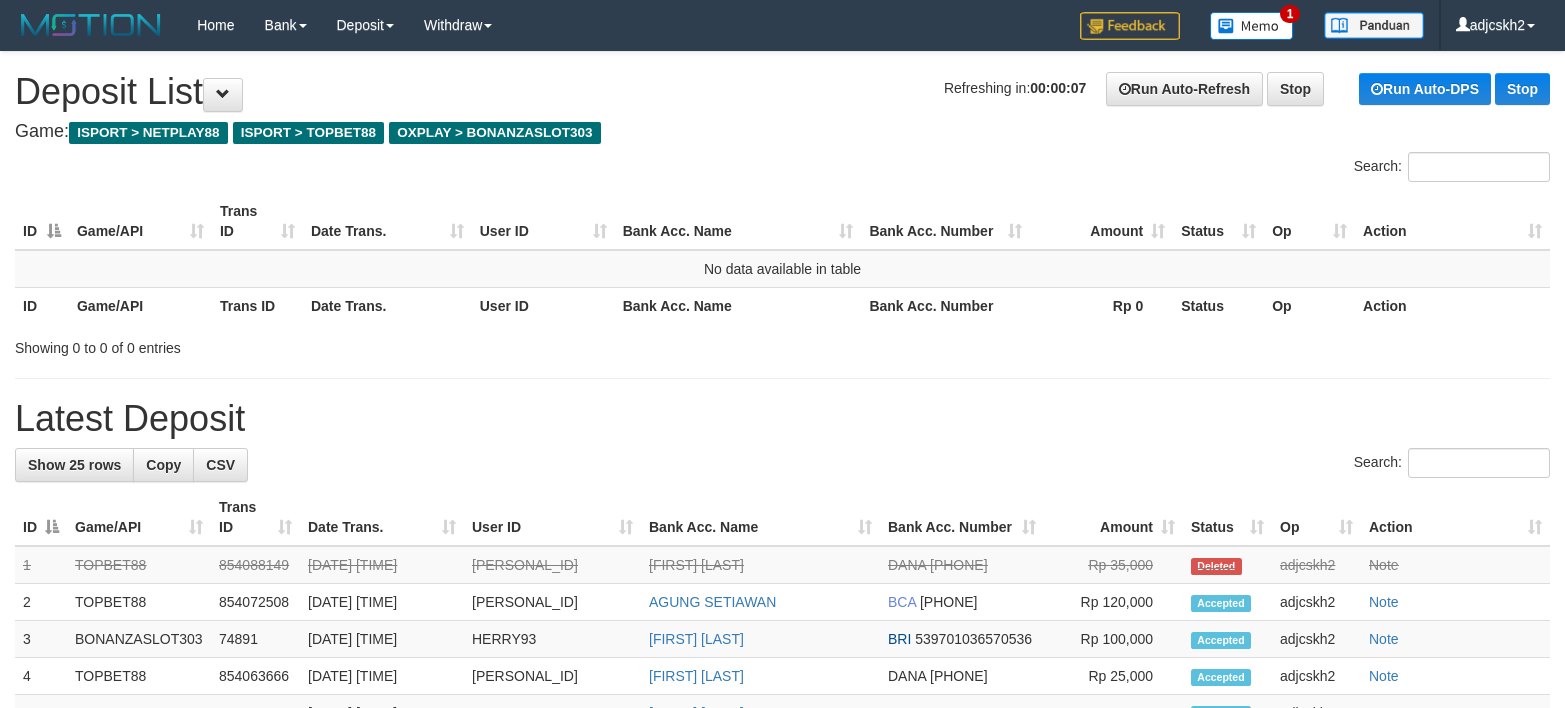 scroll, scrollTop: 0, scrollLeft: 0, axis: both 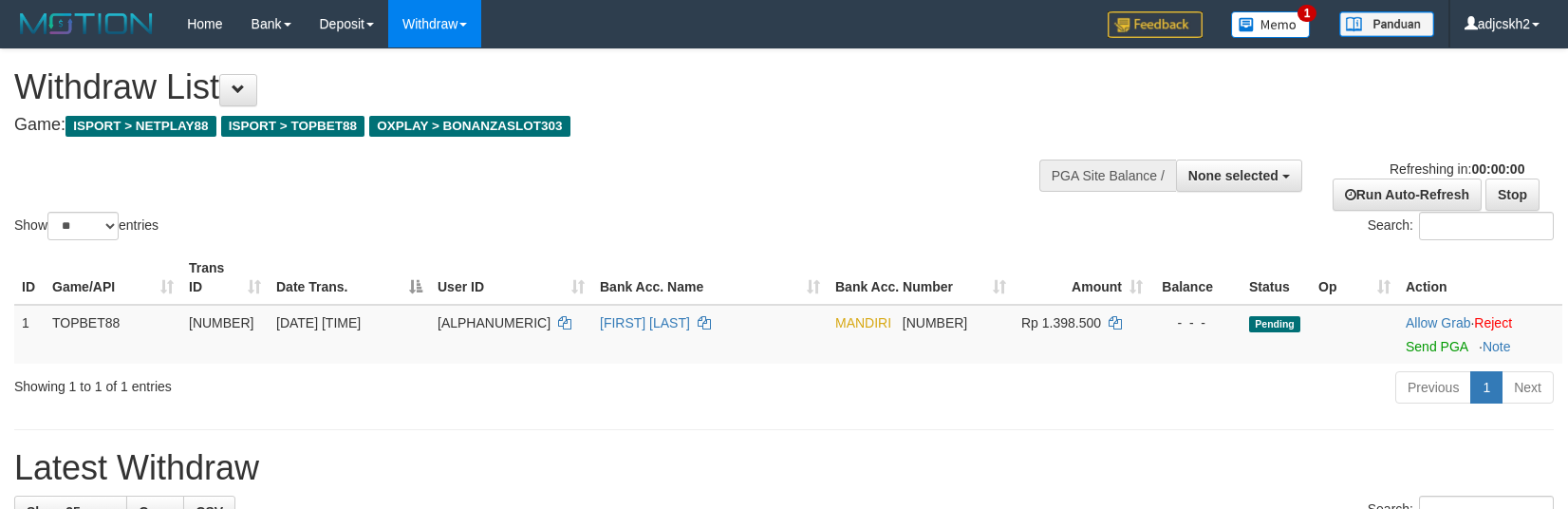 select 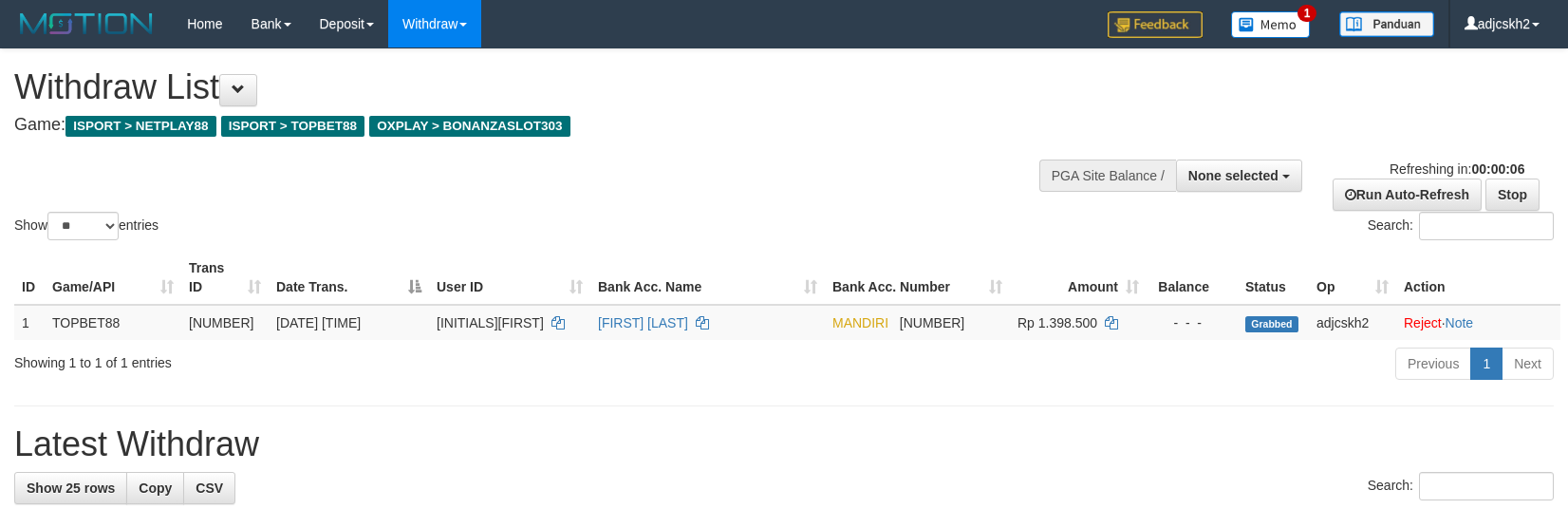 select 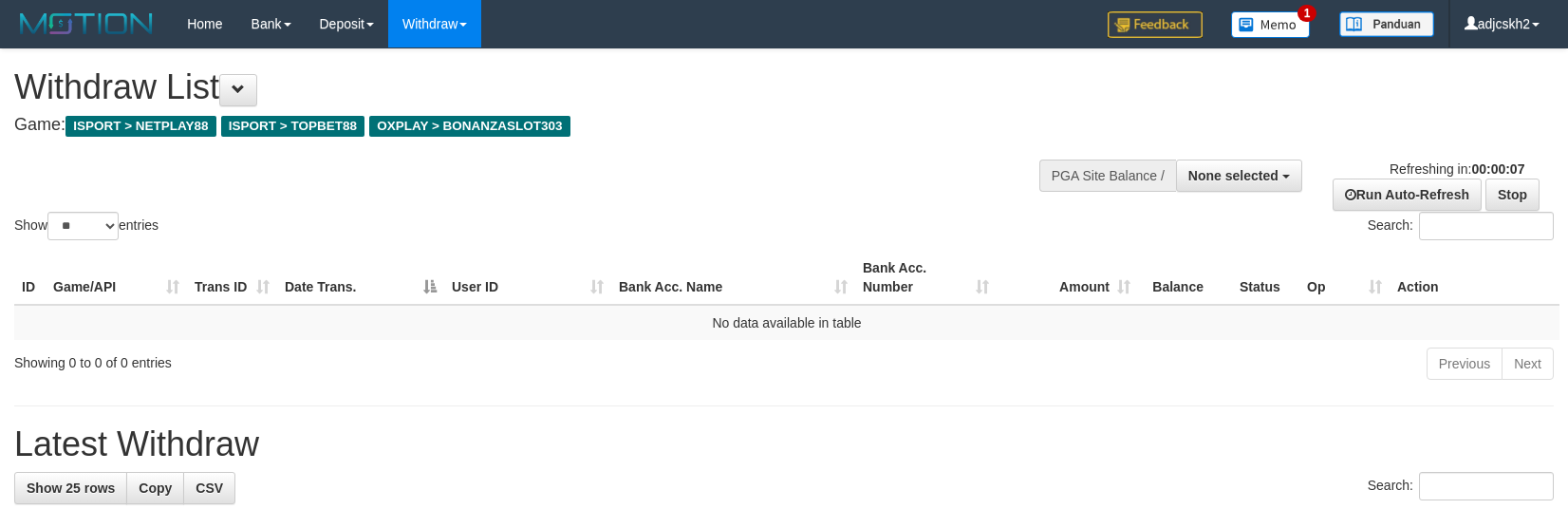 select 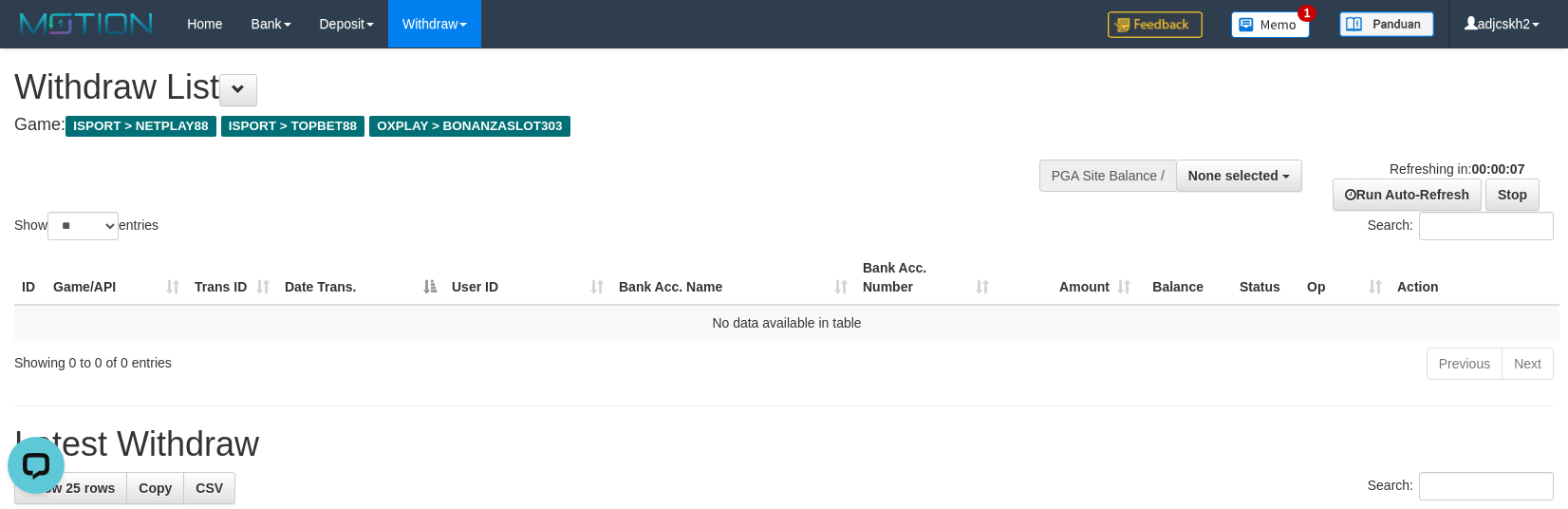 scroll, scrollTop: 0, scrollLeft: 0, axis: both 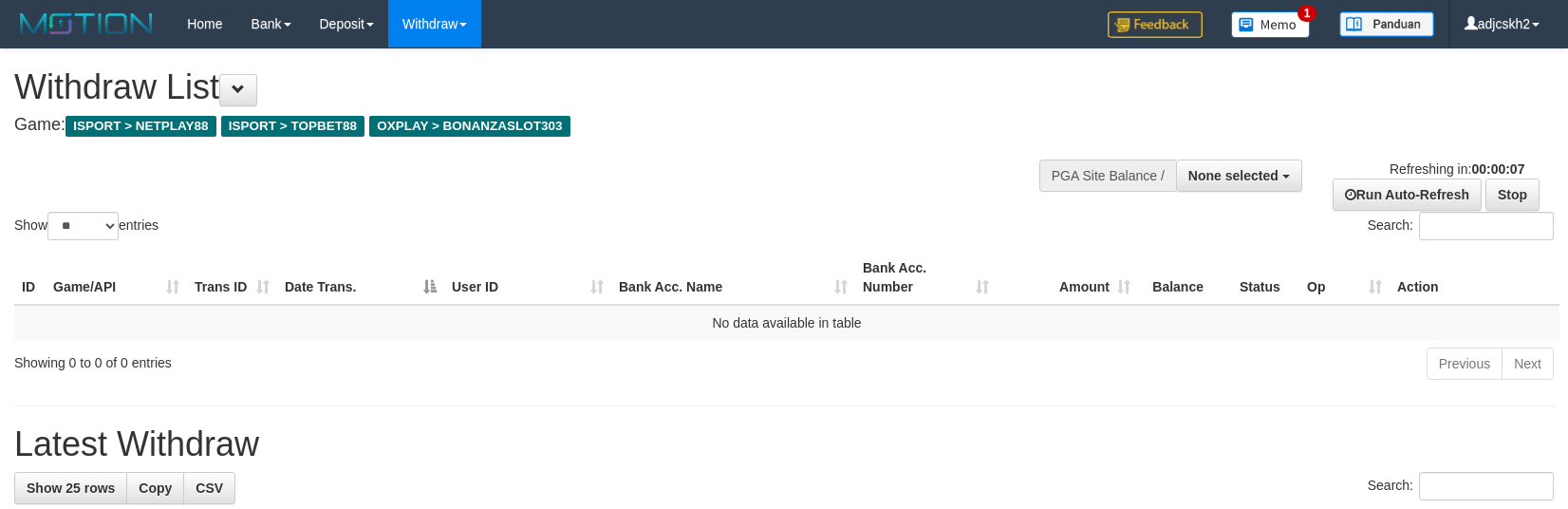 select 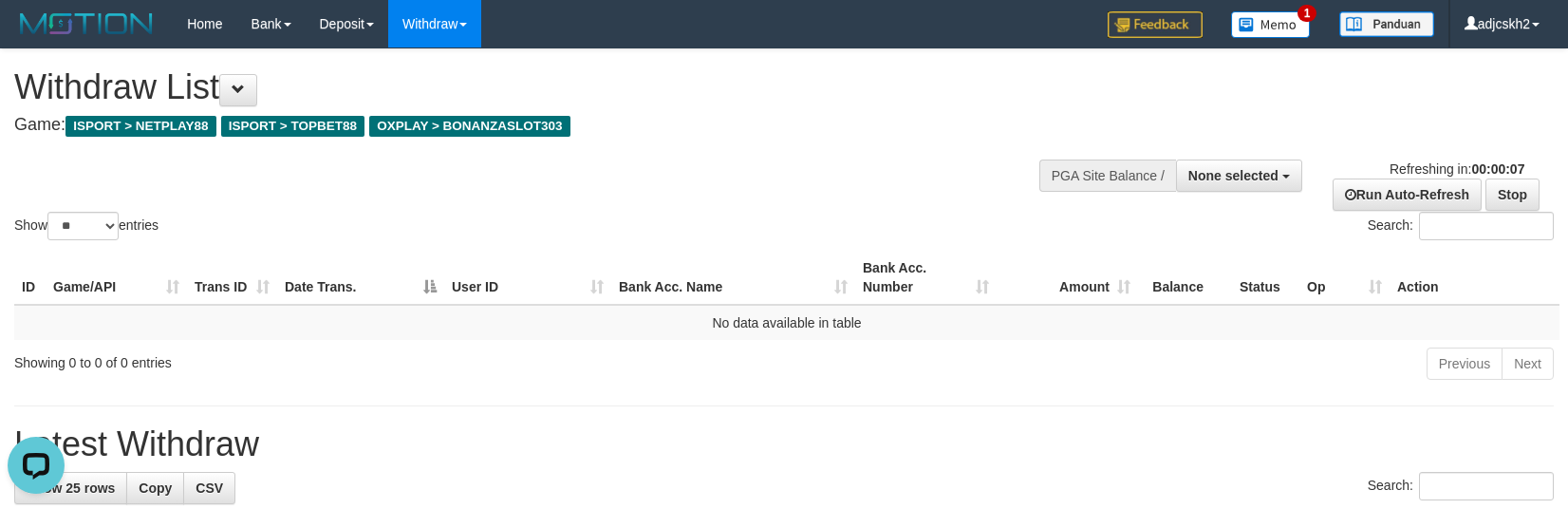 scroll, scrollTop: 0, scrollLeft: 0, axis: both 